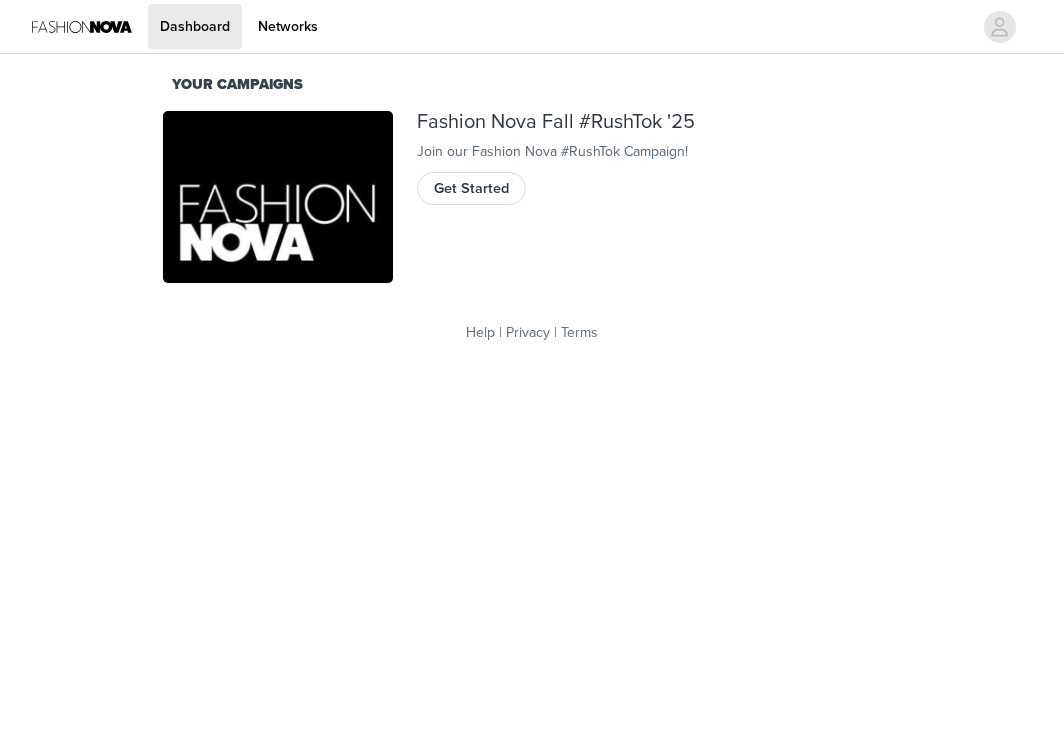scroll, scrollTop: 0, scrollLeft: 0, axis: both 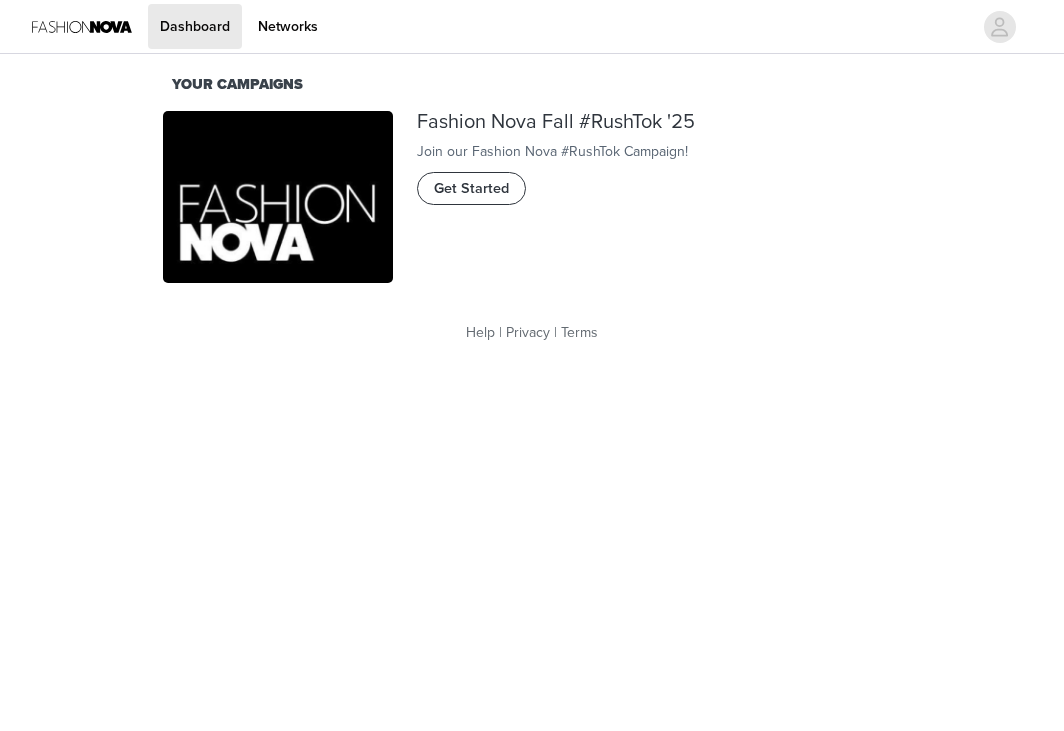 click on "Get Started" at bounding box center (471, 189) 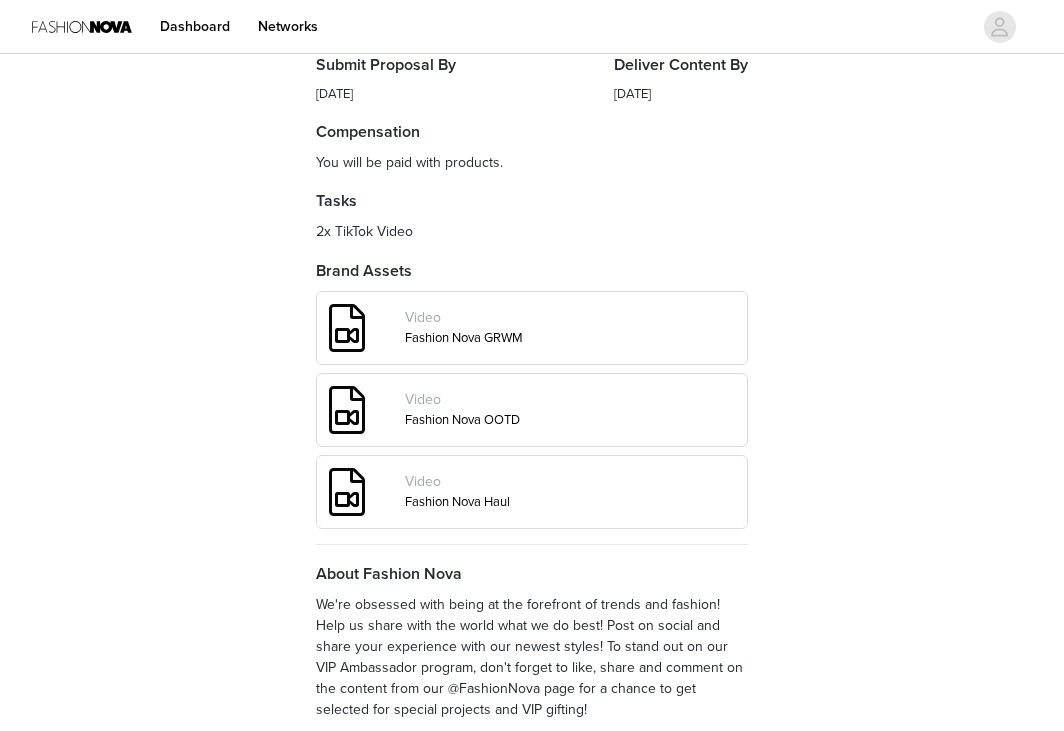 scroll, scrollTop: 791, scrollLeft: 0, axis: vertical 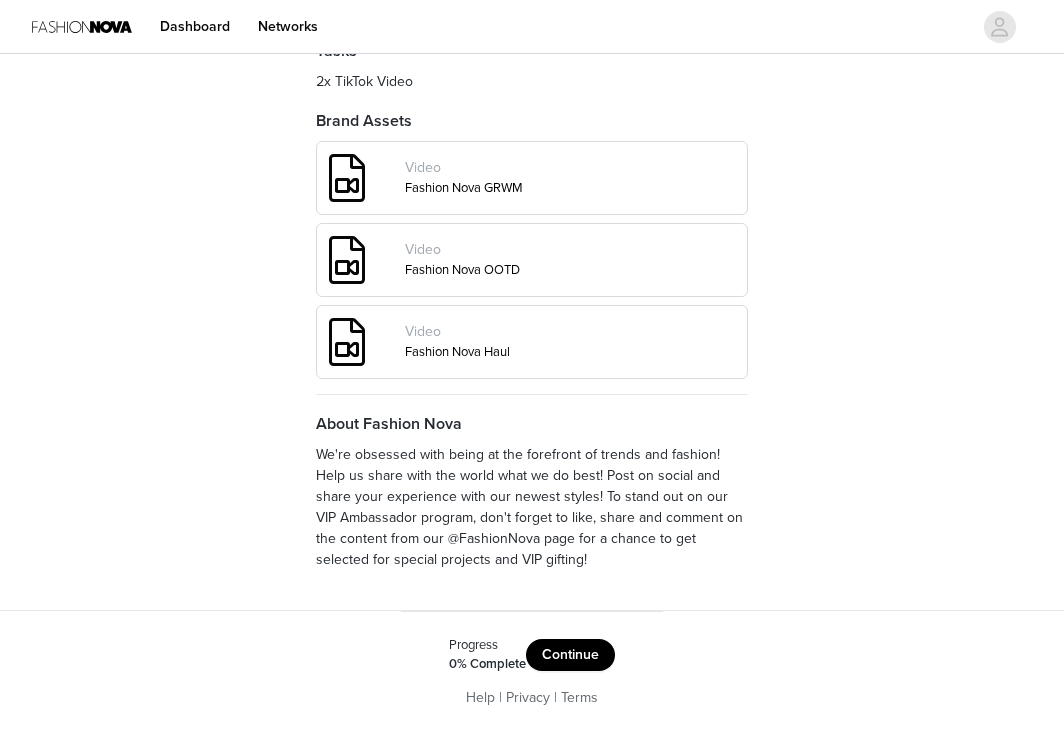 click on "Continue" at bounding box center (570, 655) 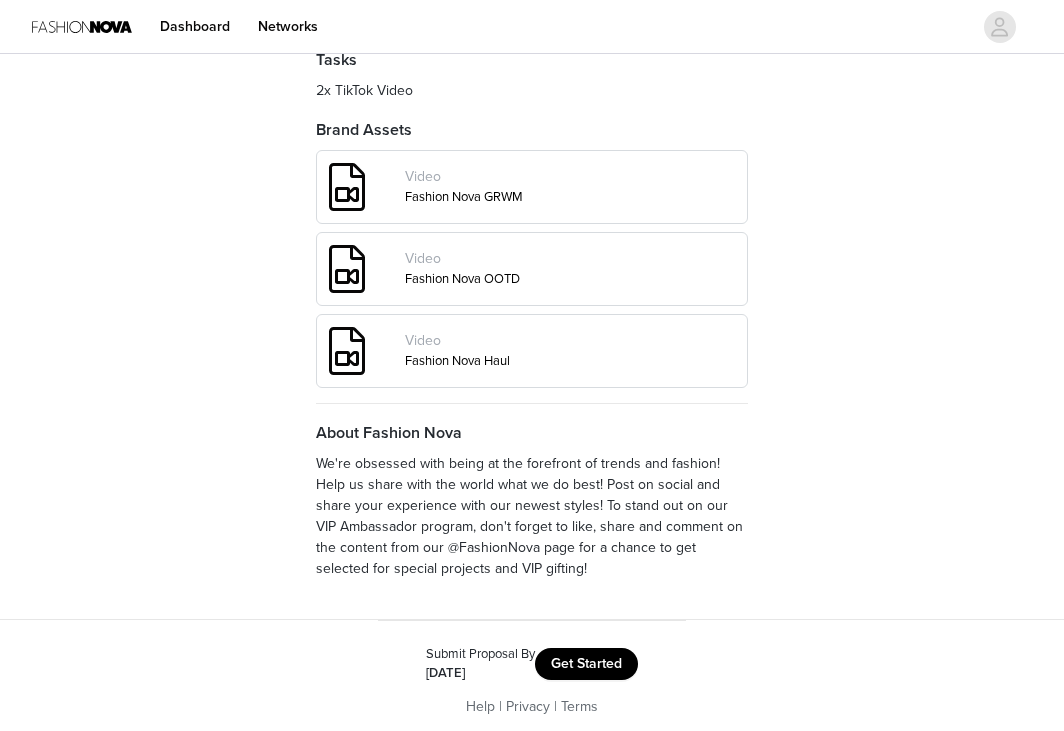 scroll, scrollTop: 791, scrollLeft: 0, axis: vertical 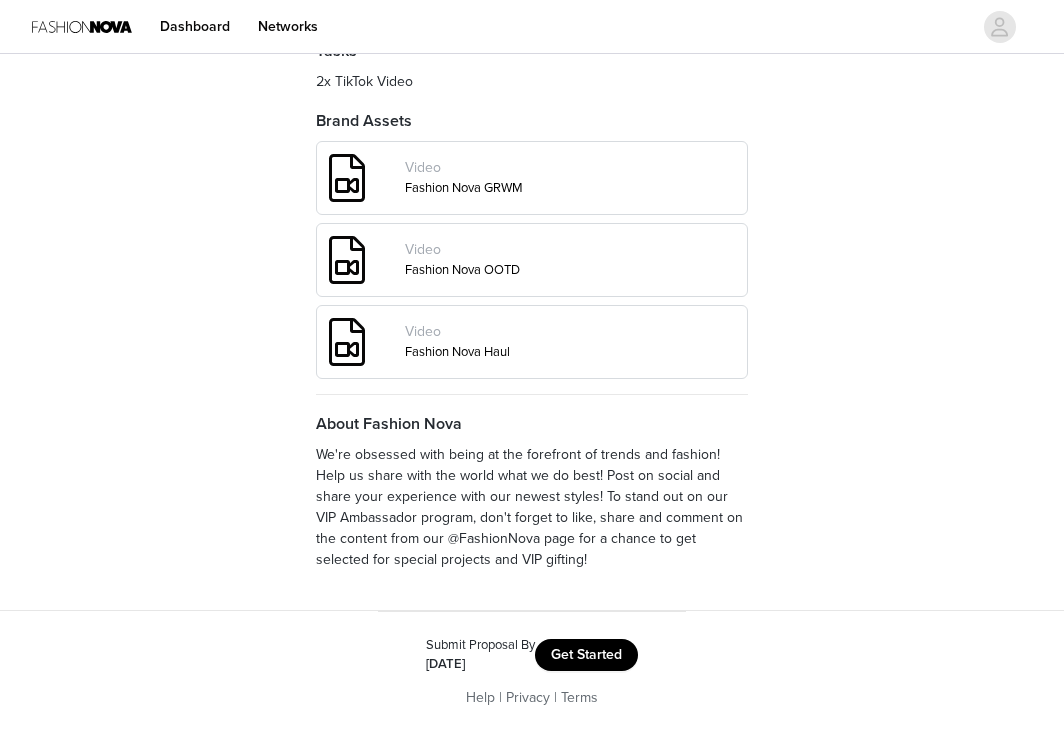 click on "Get Started" at bounding box center (586, 655) 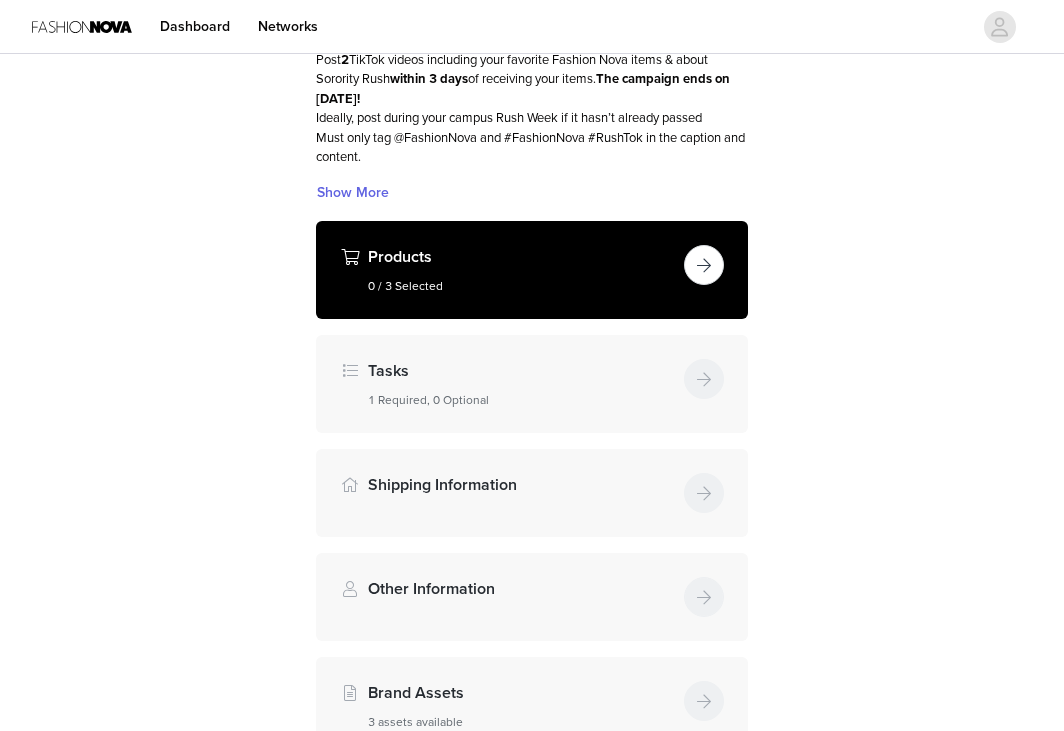scroll, scrollTop: 127, scrollLeft: 0, axis: vertical 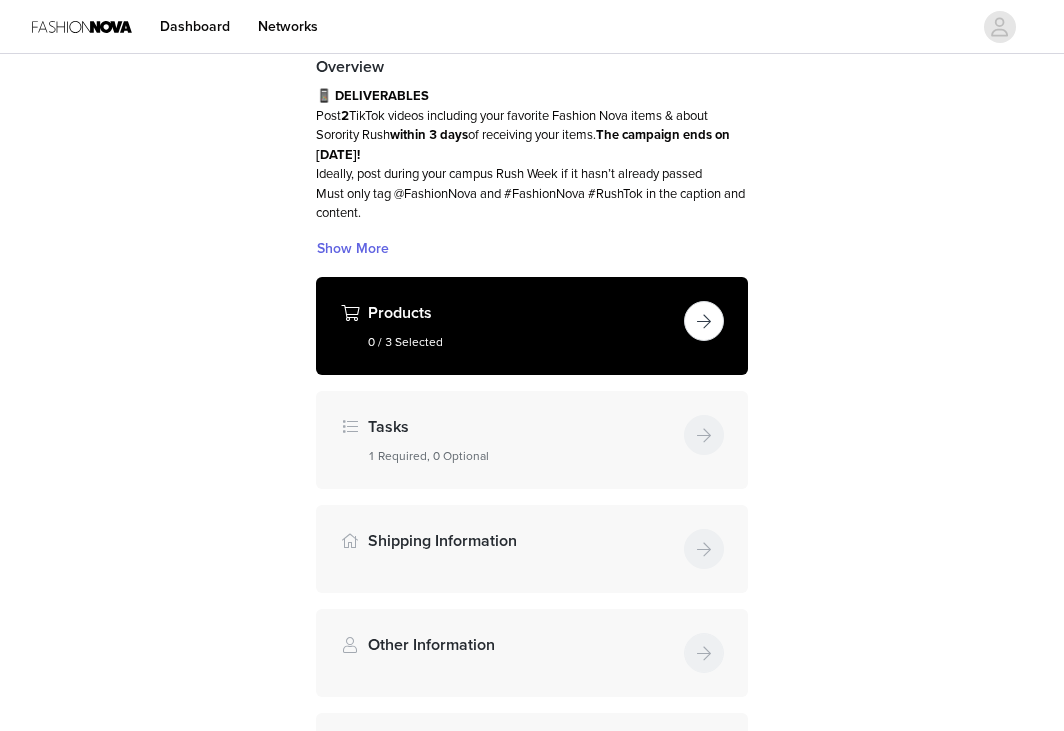 click on "Products
0 / 3 Selected" at bounding box center [532, 326] 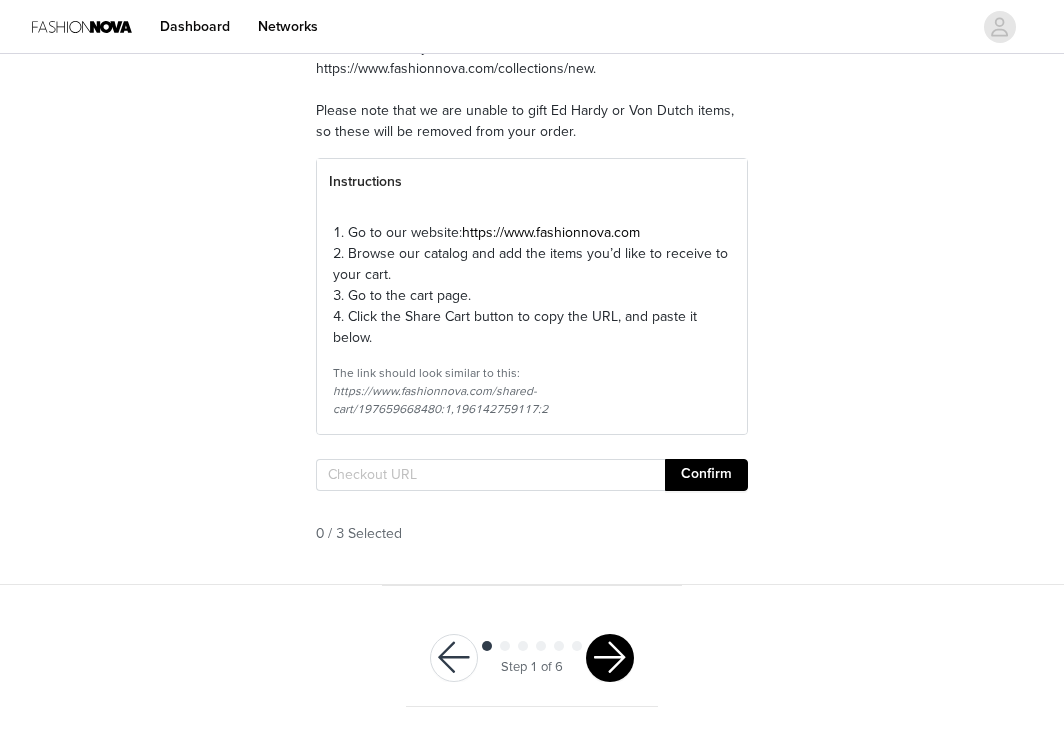 scroll, scrollTop: 218, scrollLeft: 0, axis: vertical 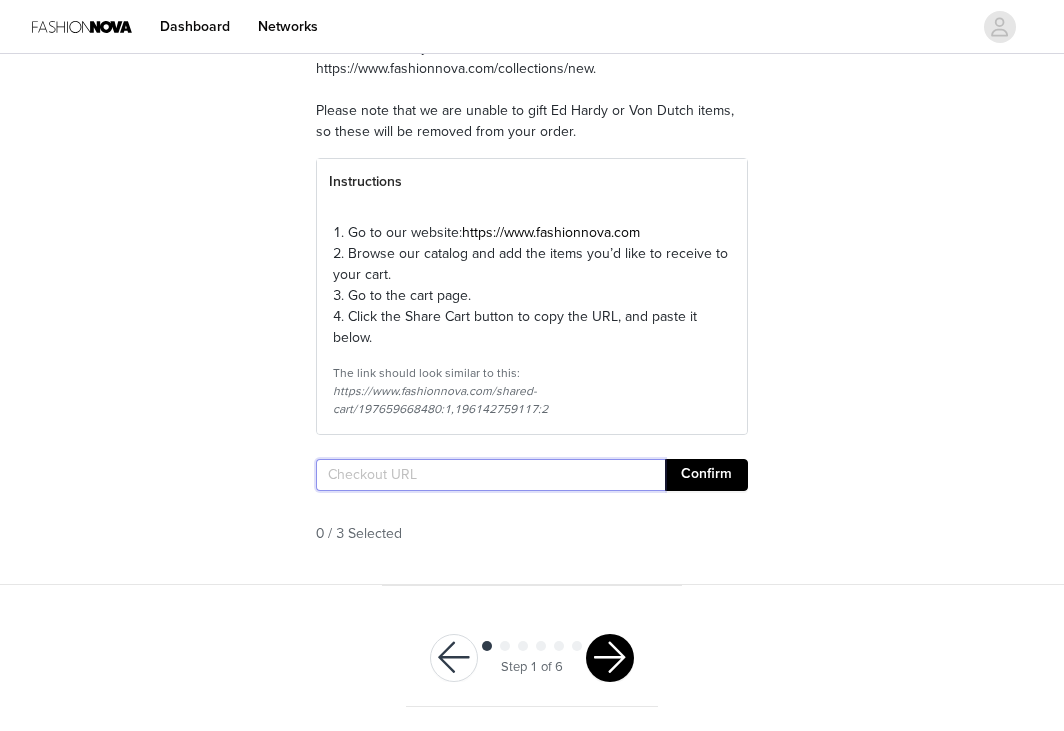 click at bounding box center (490, 475) 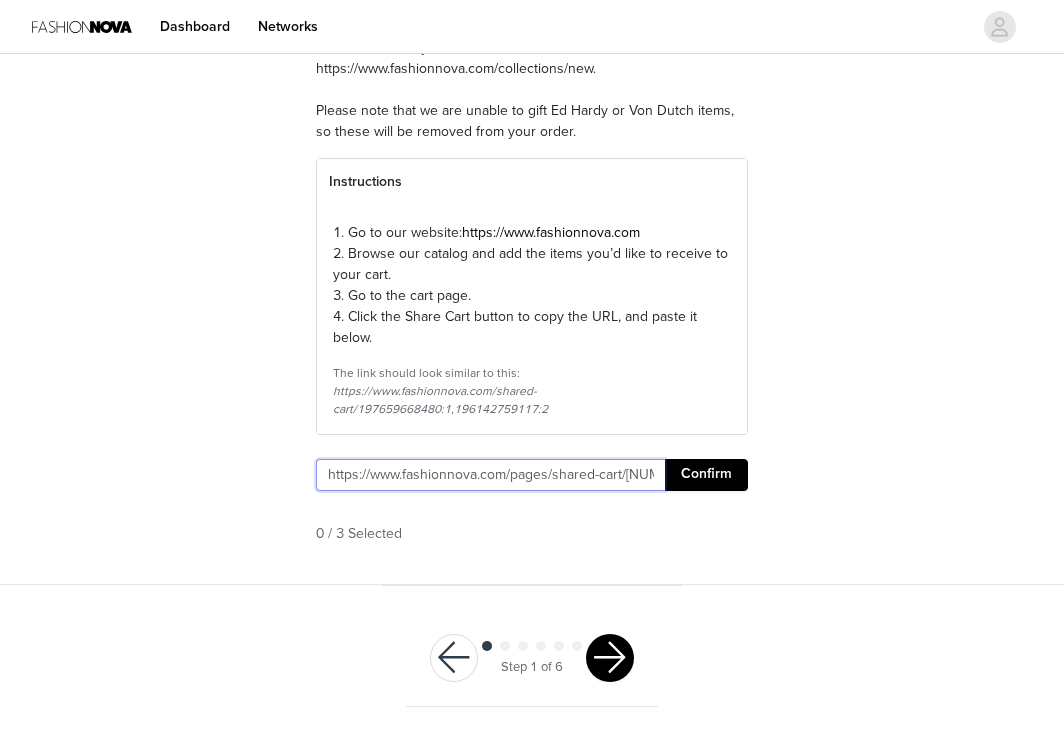 scroll, scrollTop: 0, scrollLeft: 363, axis: horizontal 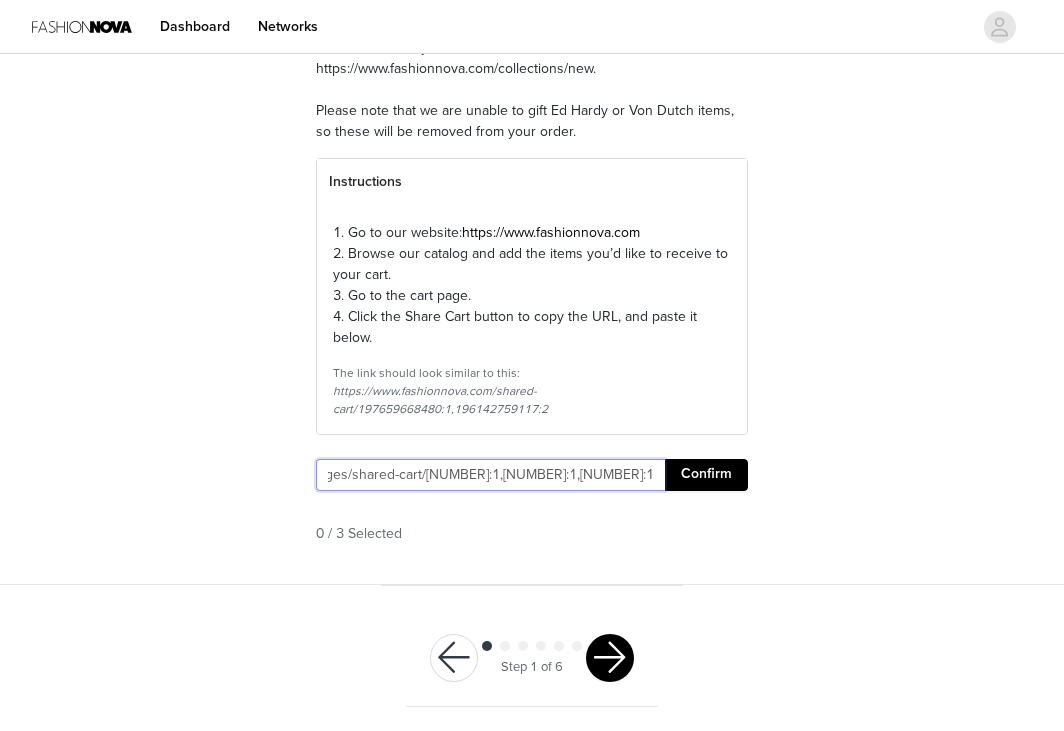 type on "https://www.fashionnova.com/pages/shared-cart/[NUMBER]:1,[NUMBER]:1,[NUMBER]:1" 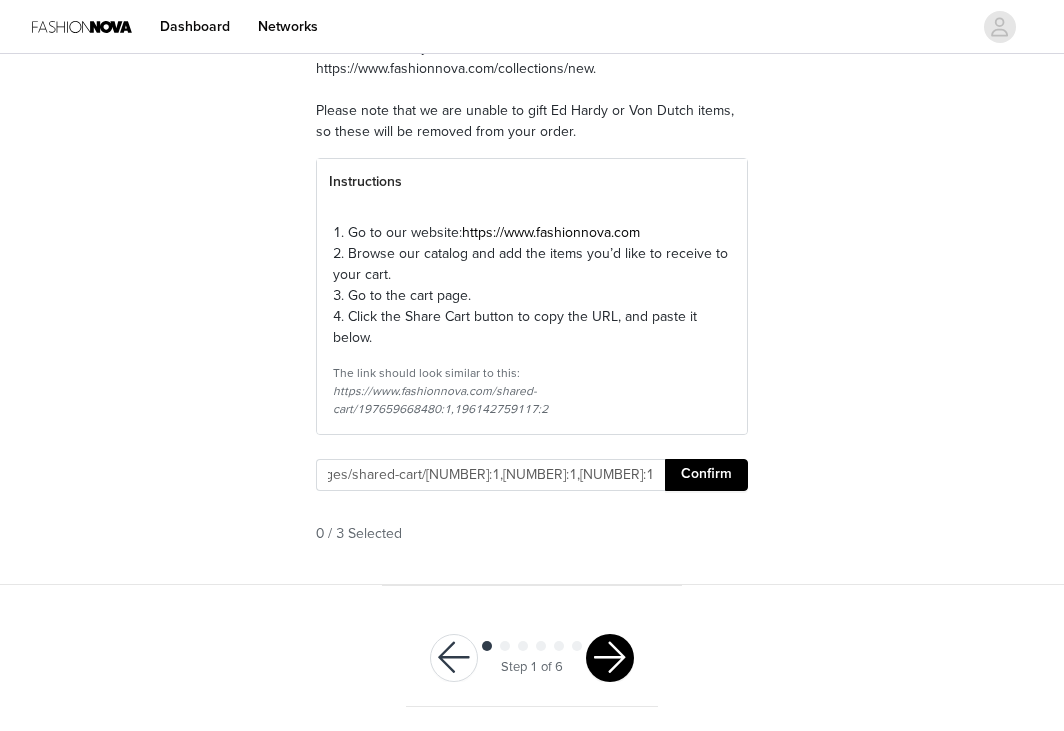 scroll, scrollTop: 0, scrollLeft: 0, axis: both 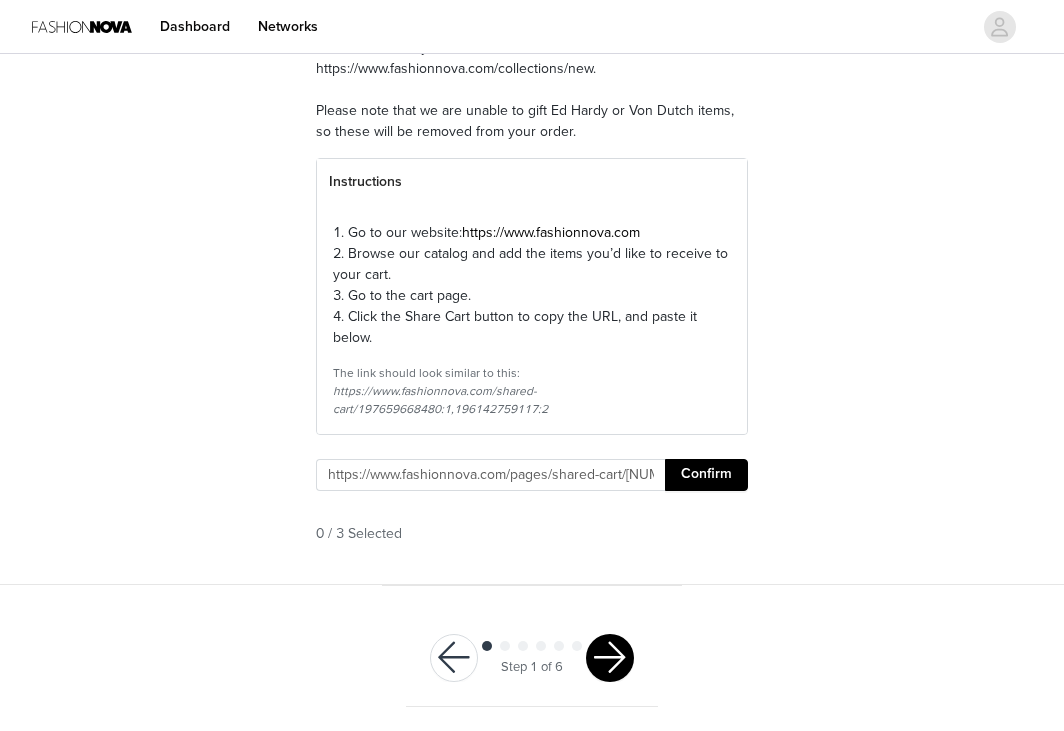 click on "Confirm" at bounding box center [706, 475] 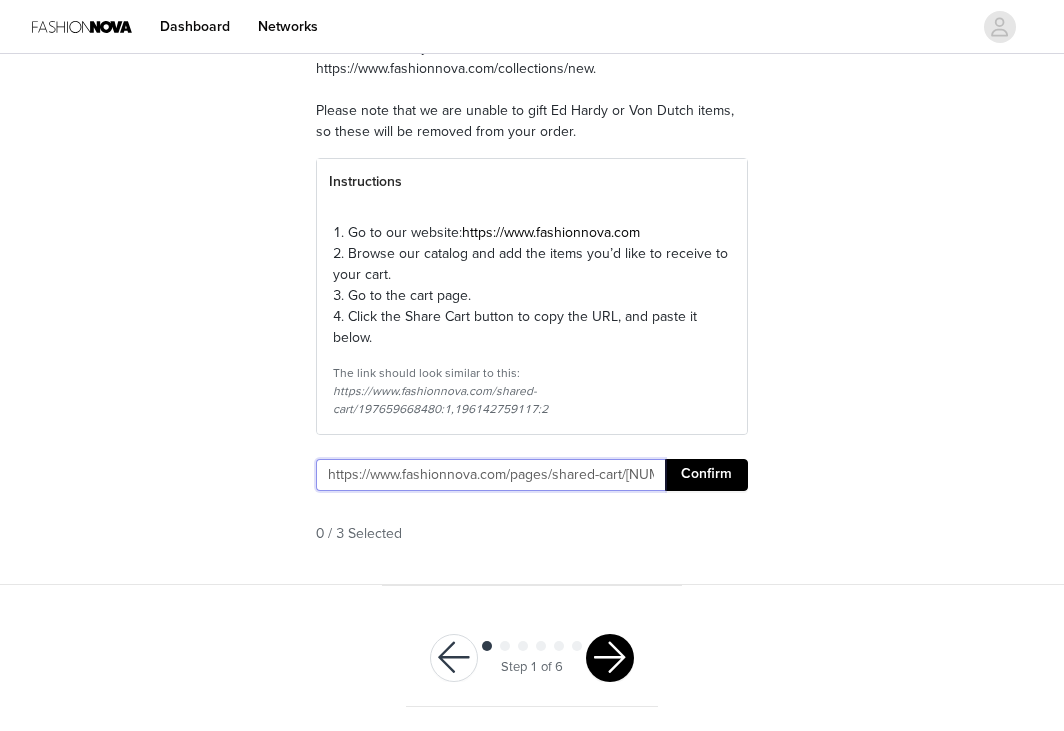 scroll, scrollTop: 0, scrollLeft: 328, axis: horizontal 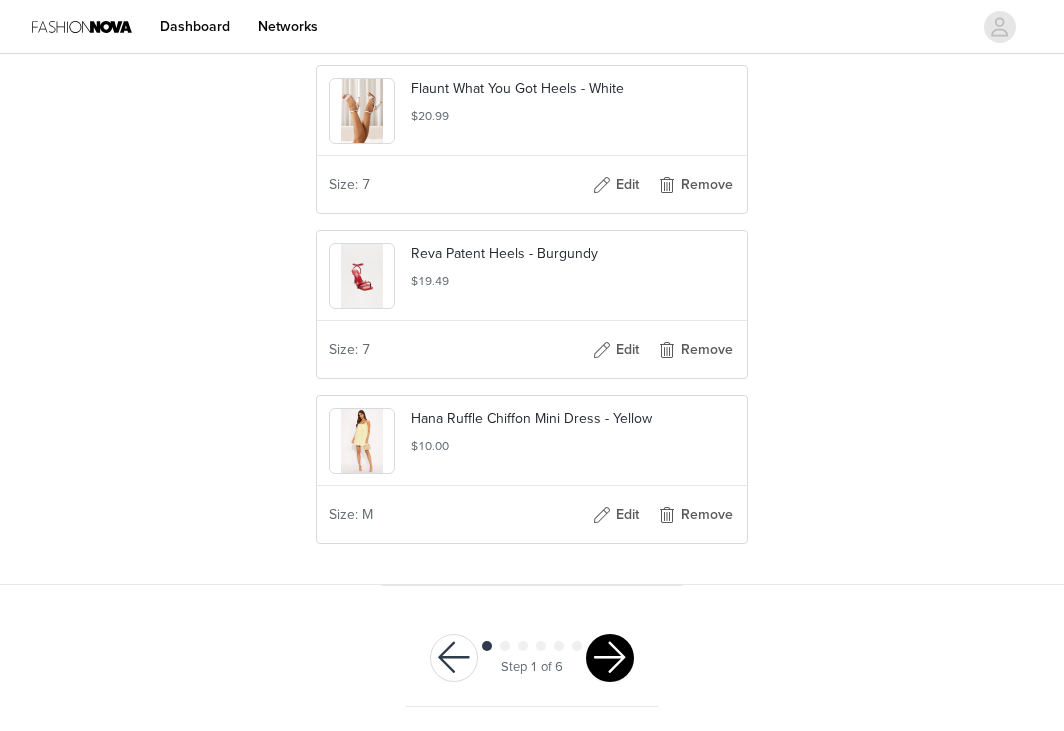 click at bounding box center (610, 658) 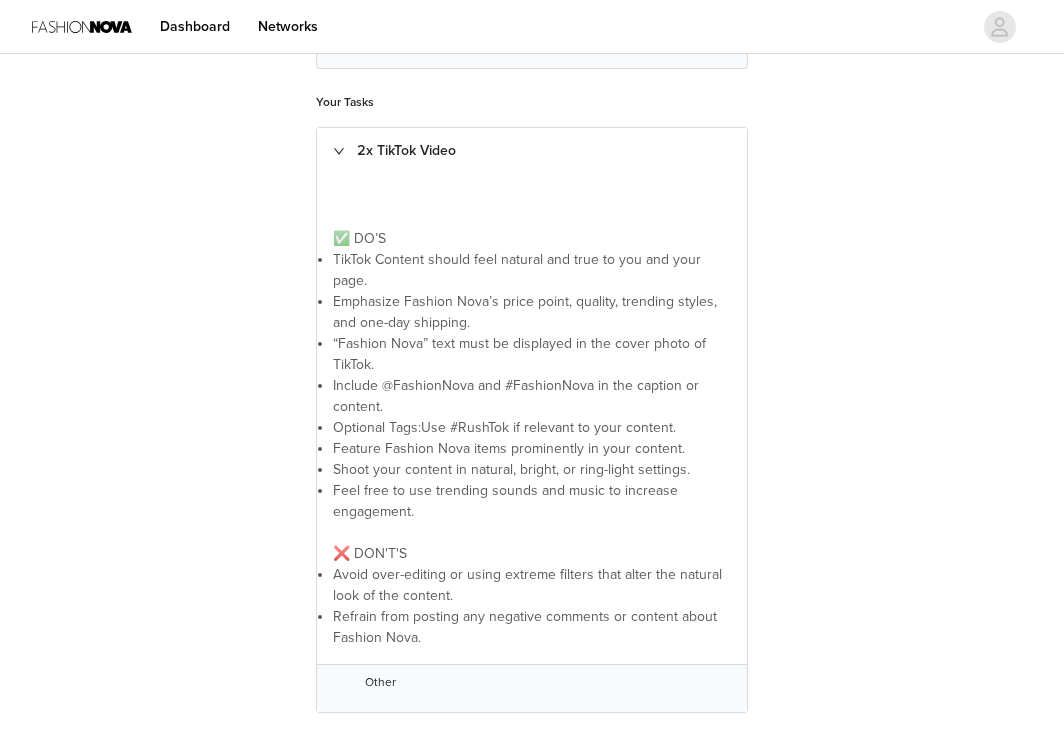 scroll, scrollTop: 549, scrollLeft: 0, axis: vertical 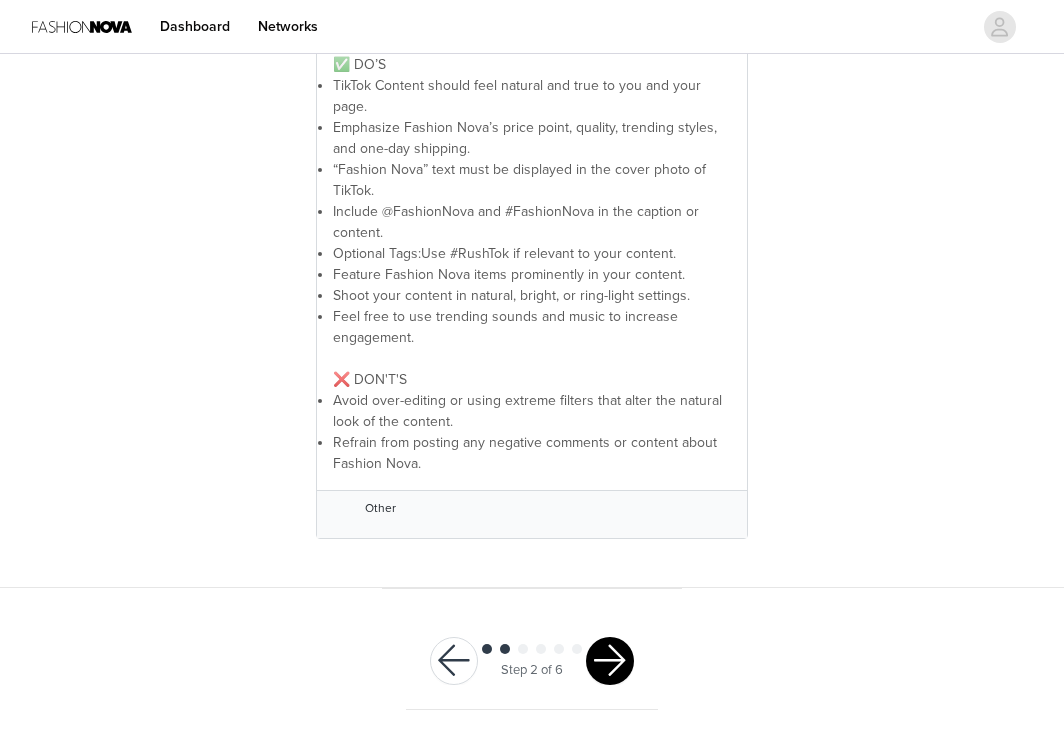 click at bounding box center (610, 661) 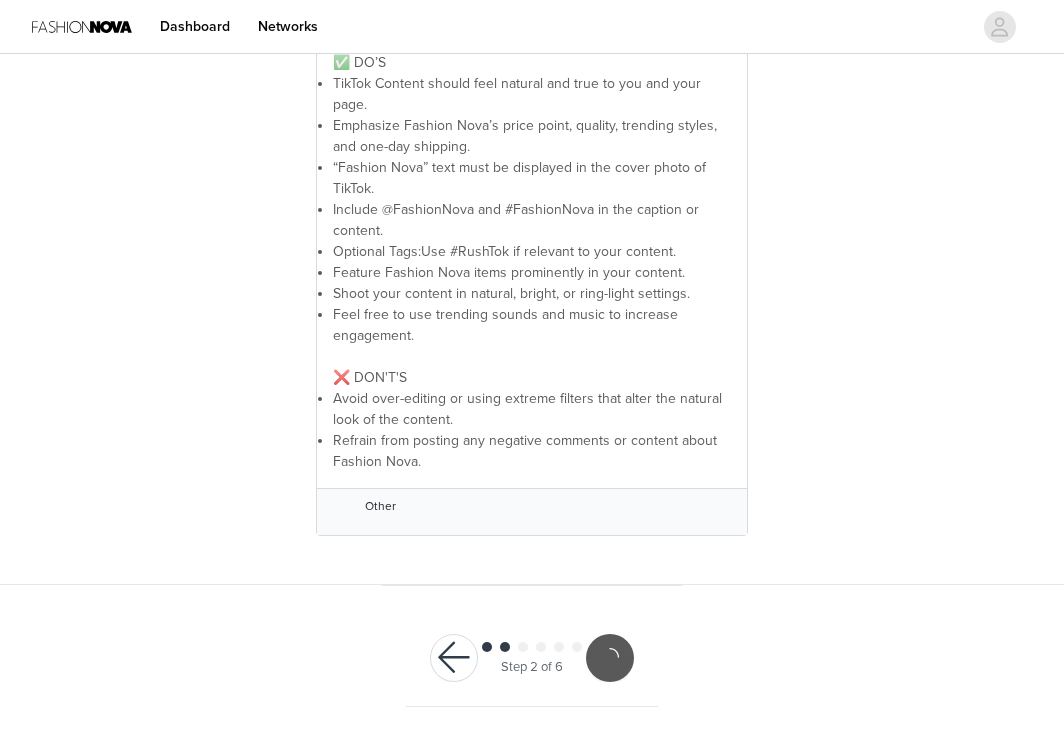 scroll, scrollTop: 475, scrollLeft: 0, axis: vertical 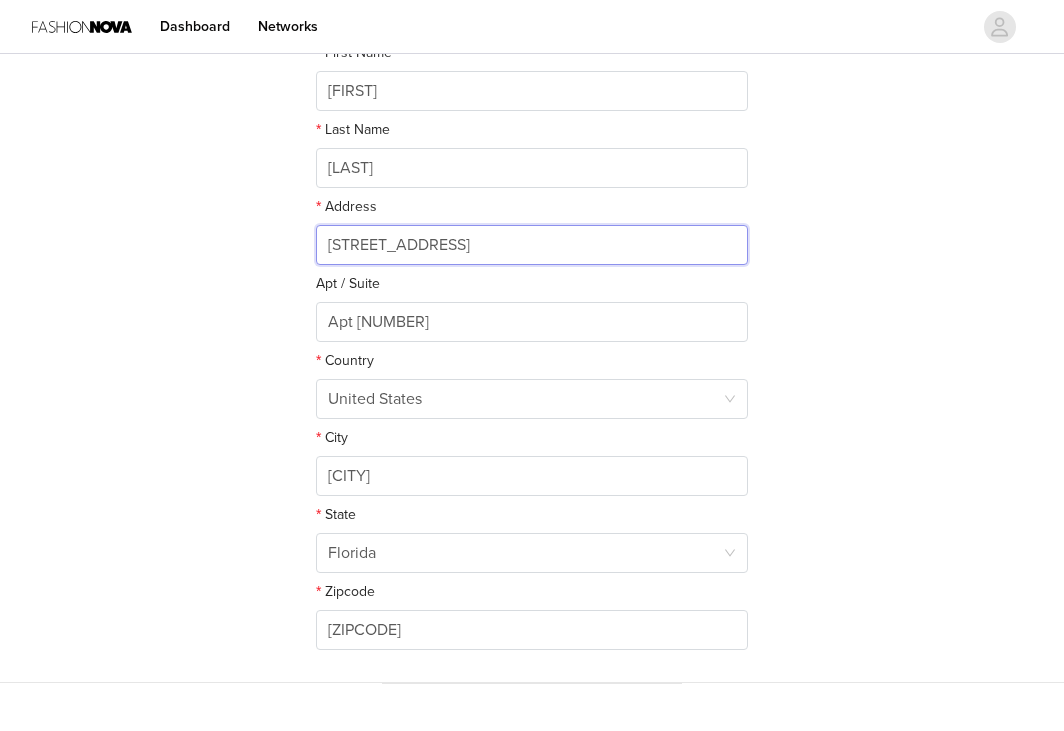 drag, startPoint x: 465, startPoint y: 243, endPoint x: 334, endPoint y: 240, distance: 131.03435 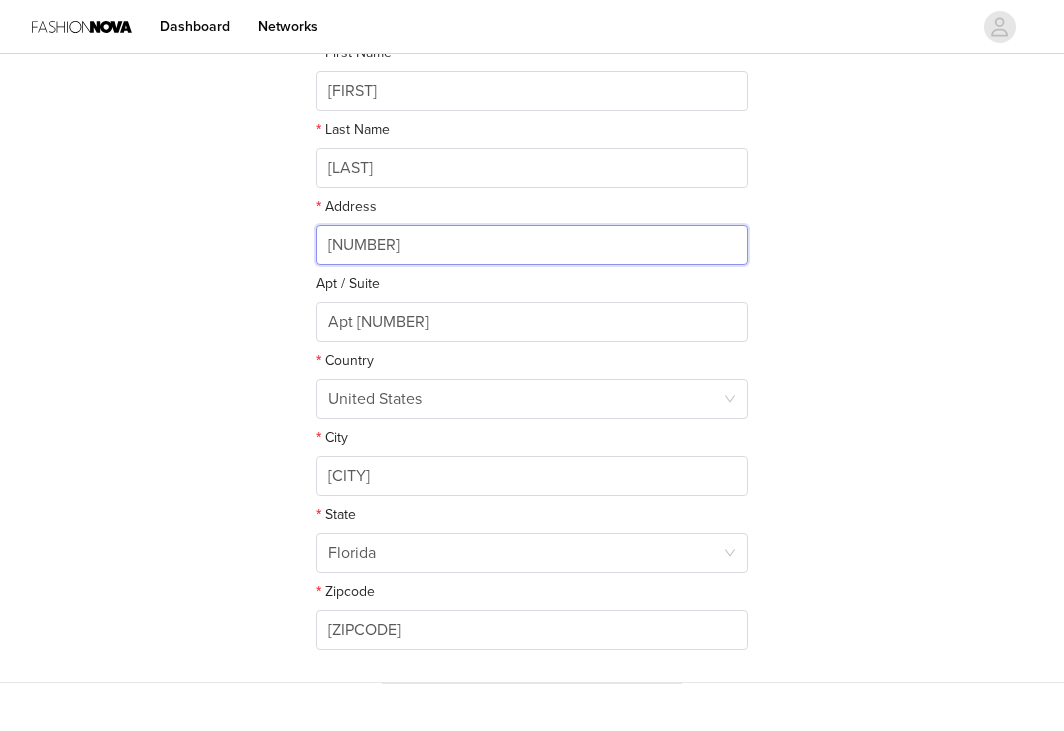 type on "[STREET_ADDRESS]" 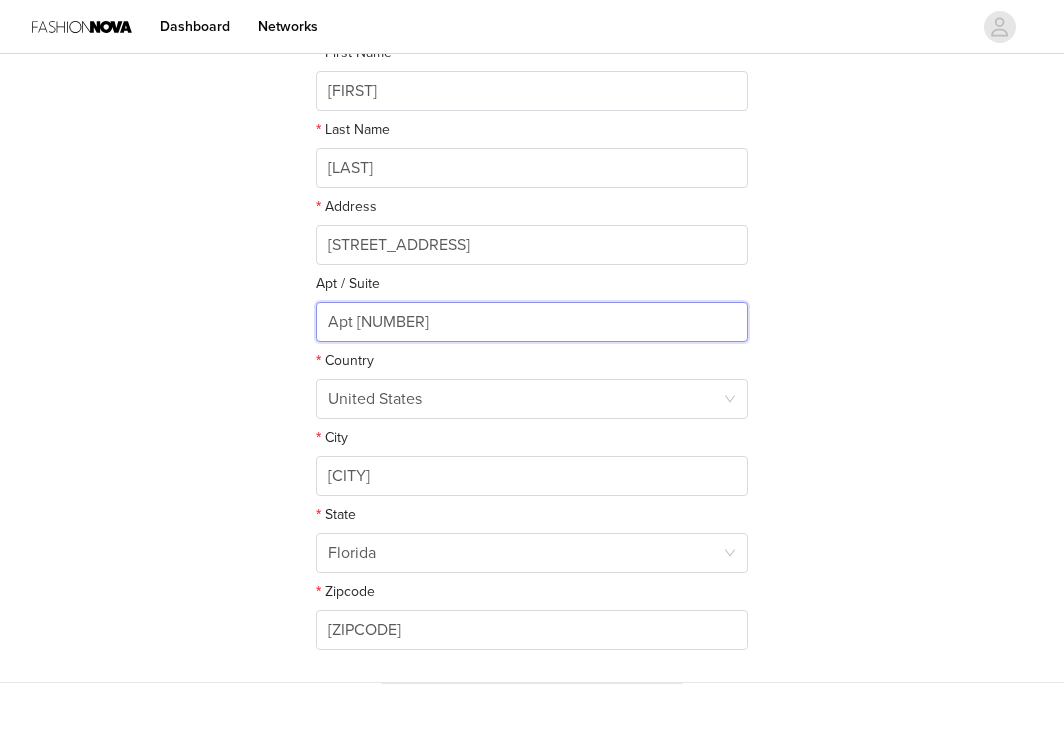 click on "Apt [NUMBER]" at bounding box center [532, 322] 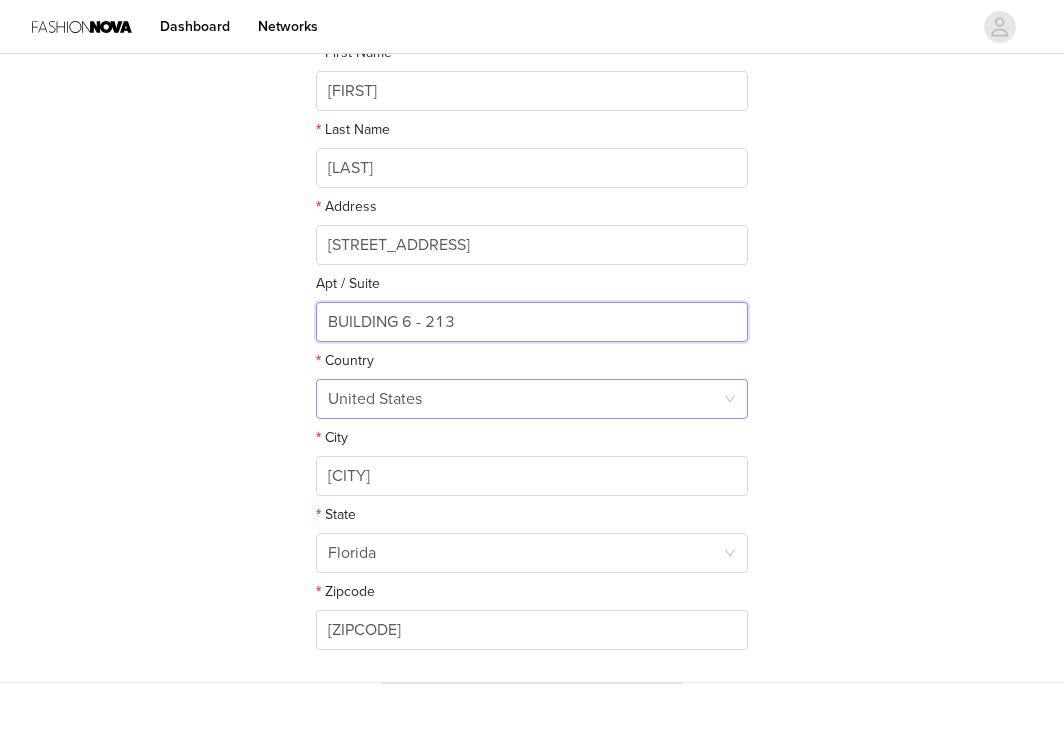 type on "BUILDING 6 - 213" 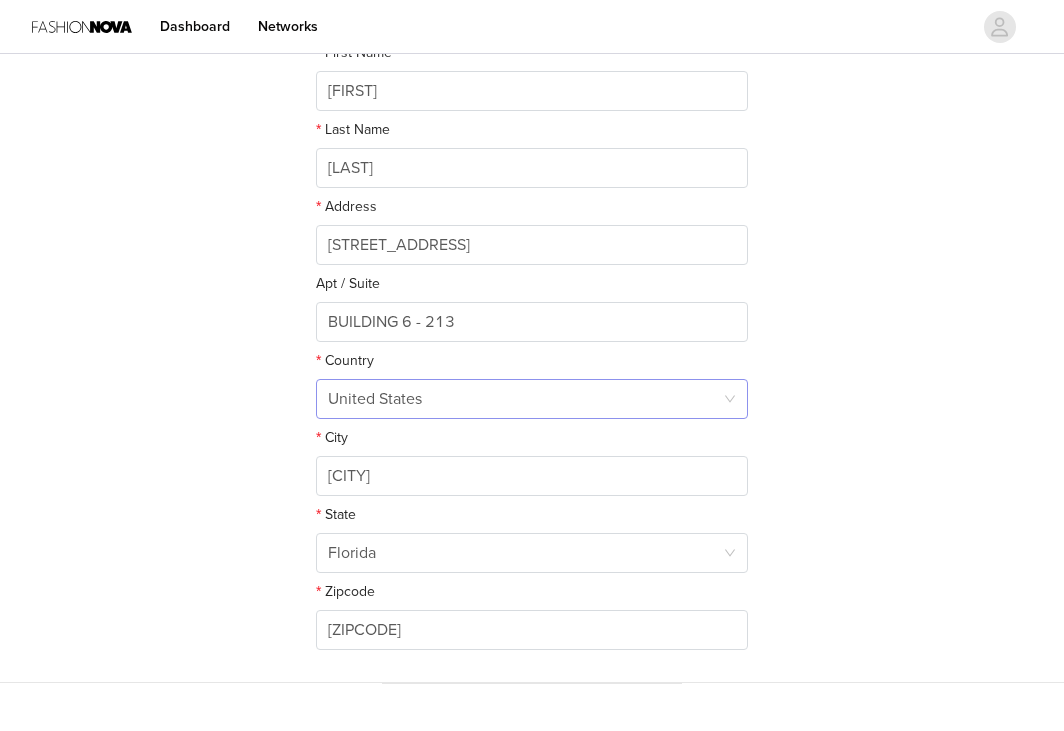 click on "United States" at bounding box center [375, 399] 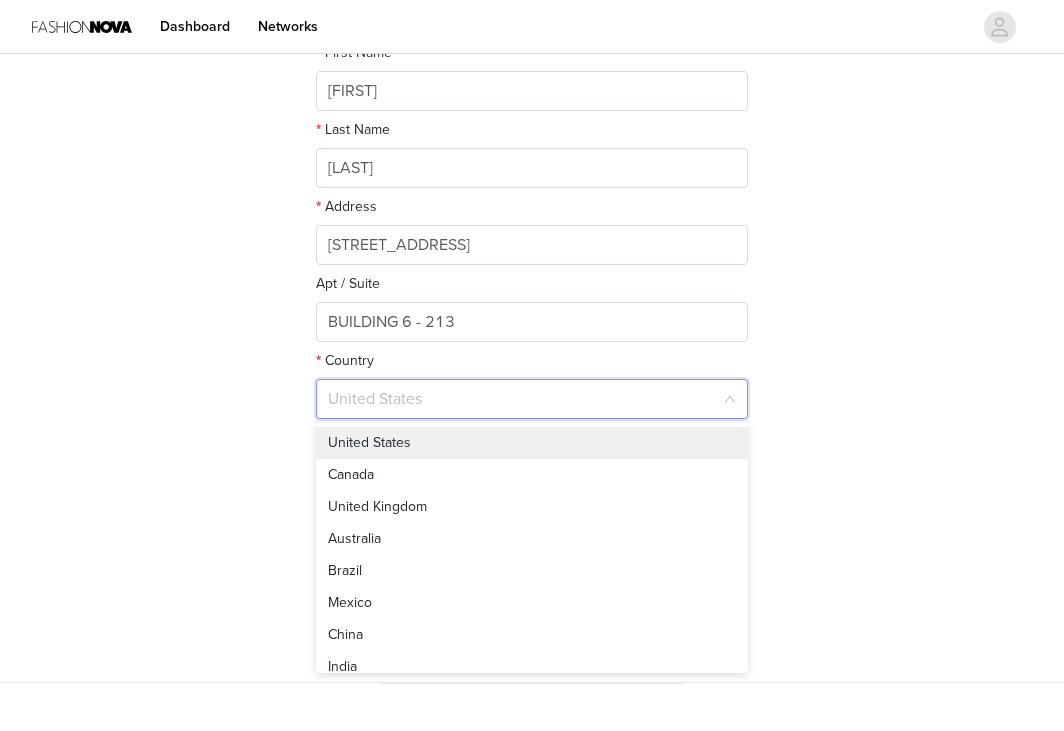 click at bounding box center [525, 399] 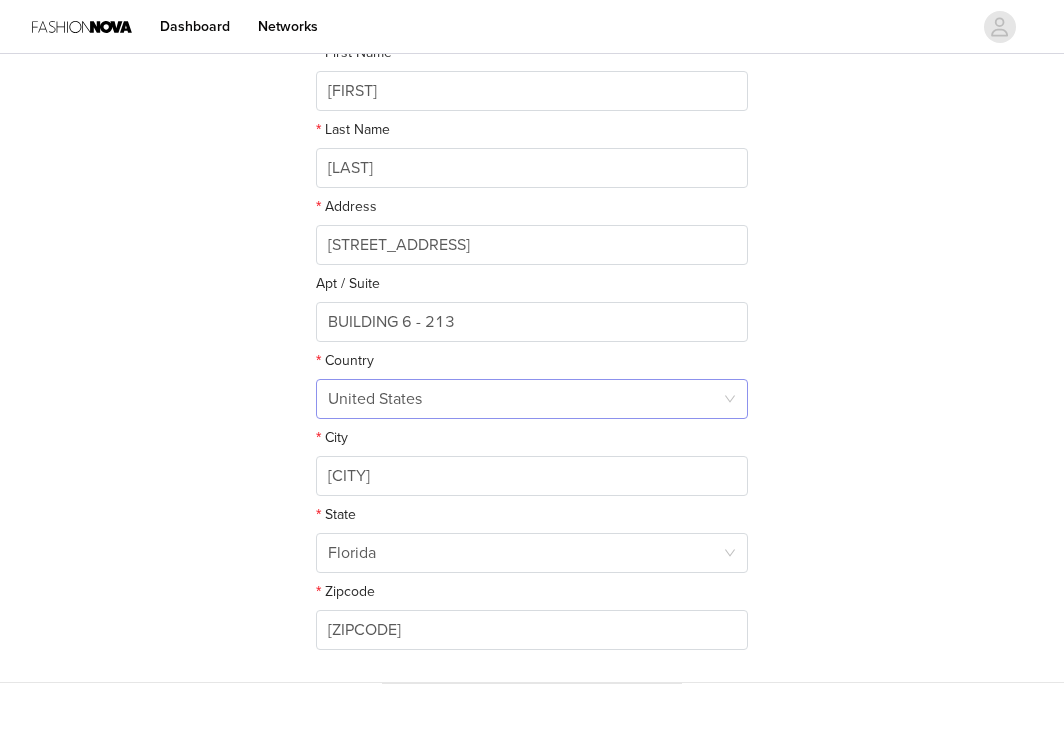scroll, scrollTop: 507, scrollLeft: 0, axis: vertical 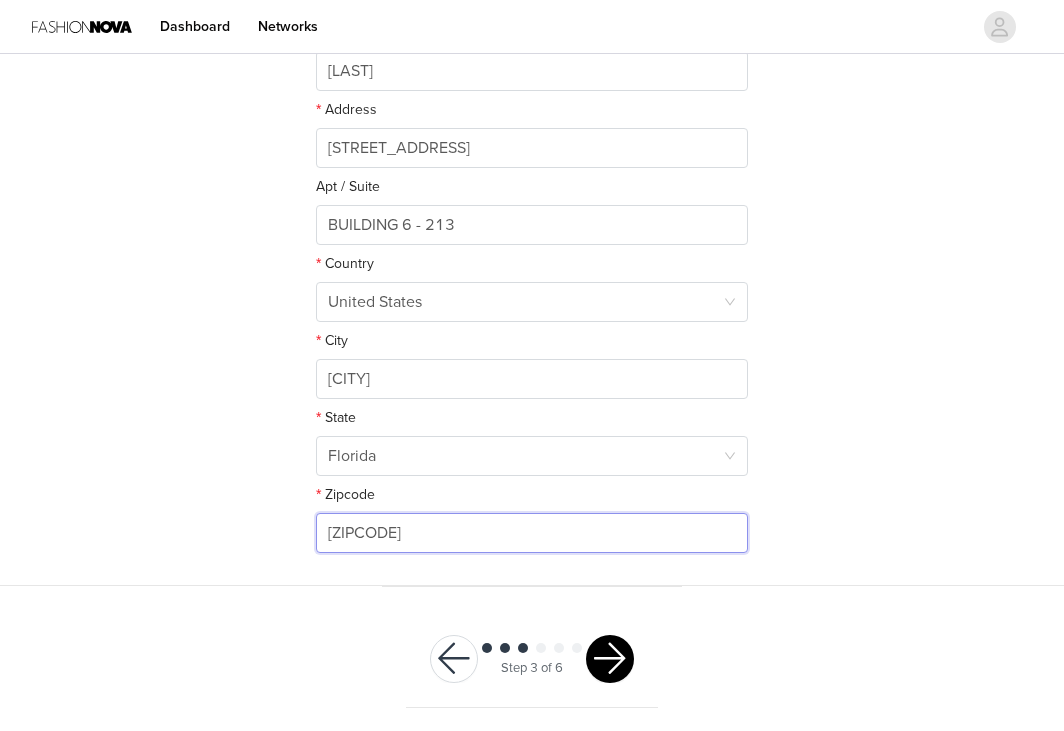 click on "[ZIPCODE]" at bounding box center (532, 533) 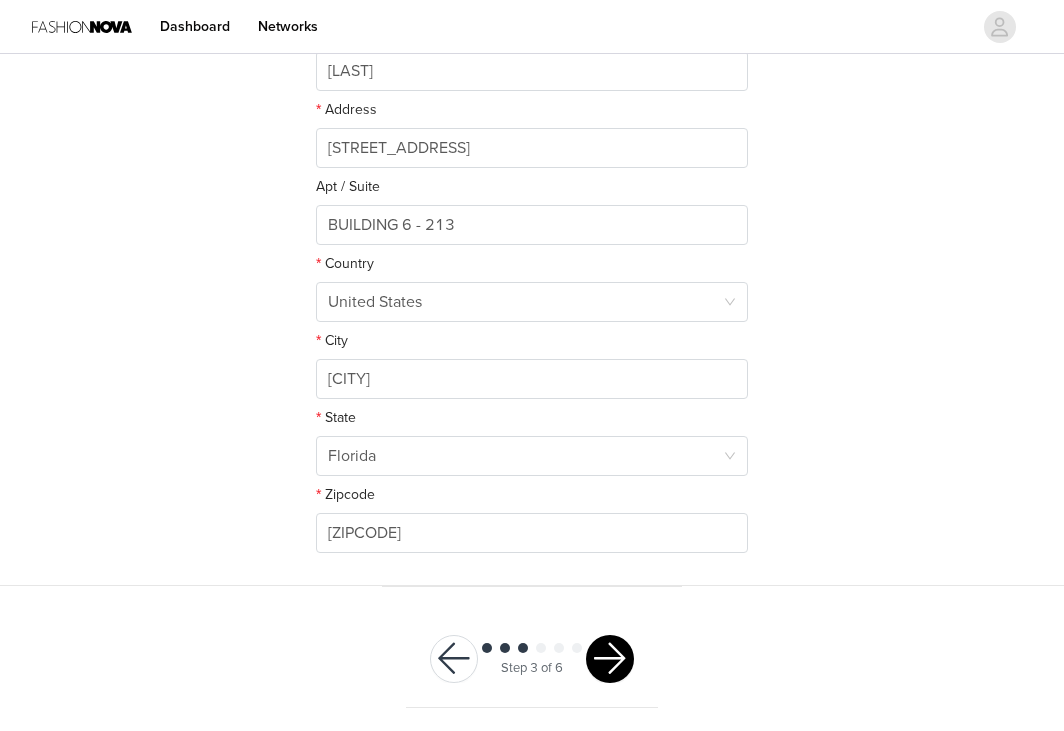 click on "Step 3 of 6" at bounding box center [532, 659] 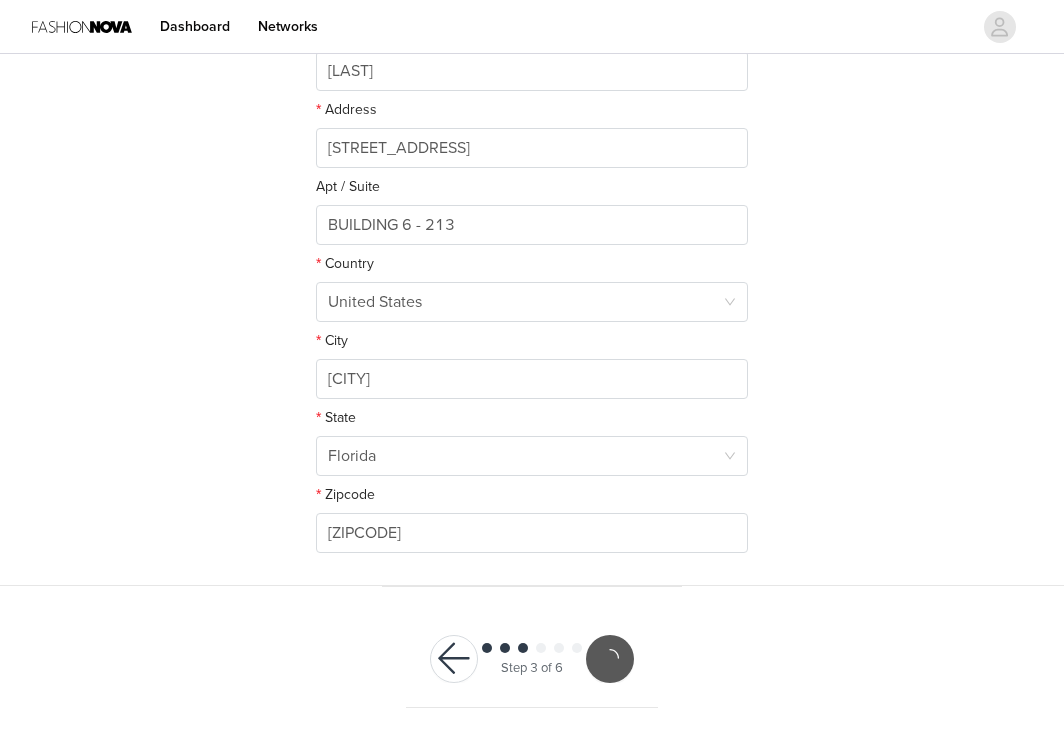 scroll, scrollTop: 433, scrollLeft: 0, axis: vertical 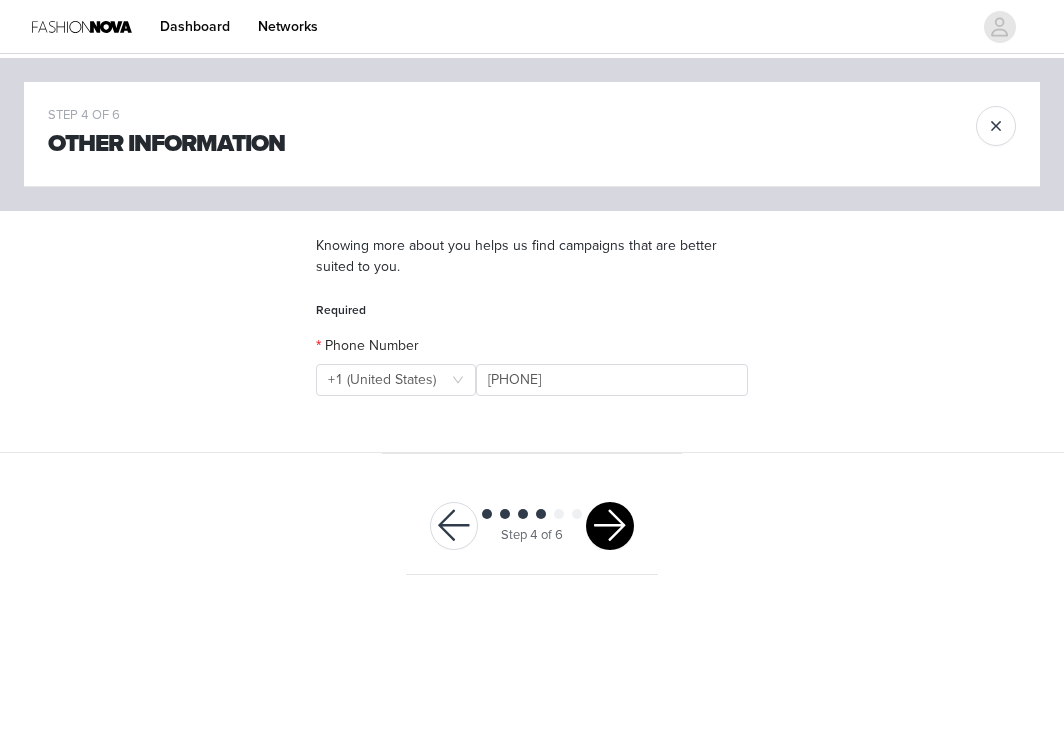 click at bounding box center (610, 526) 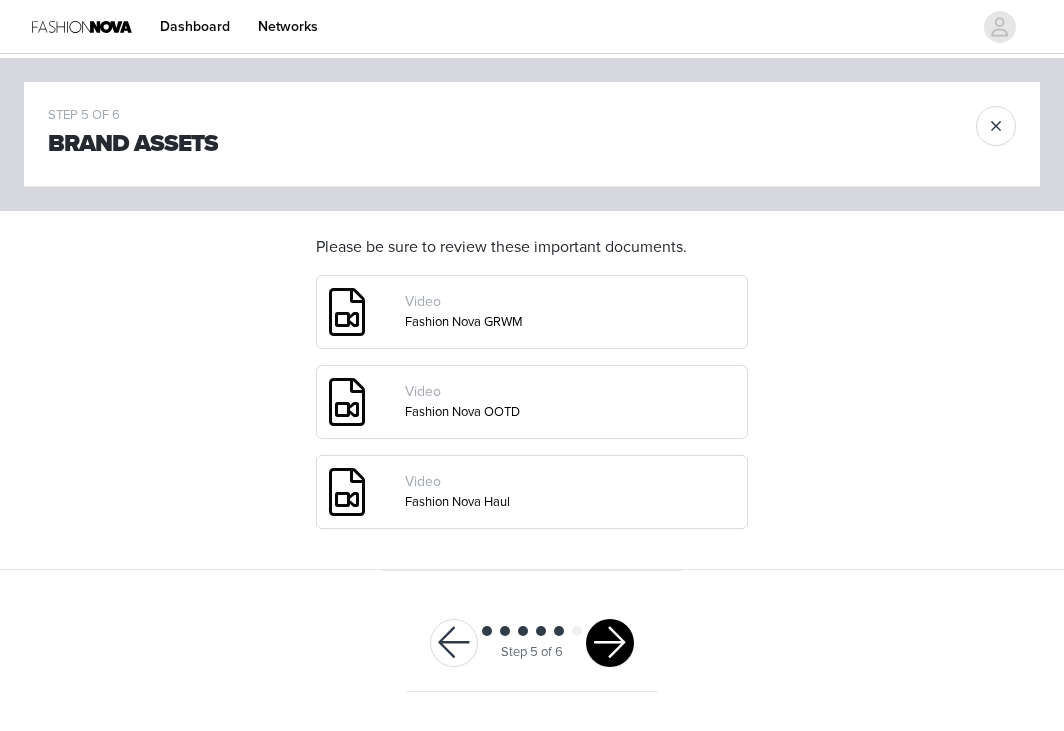 click at bounding box center [610, 643] 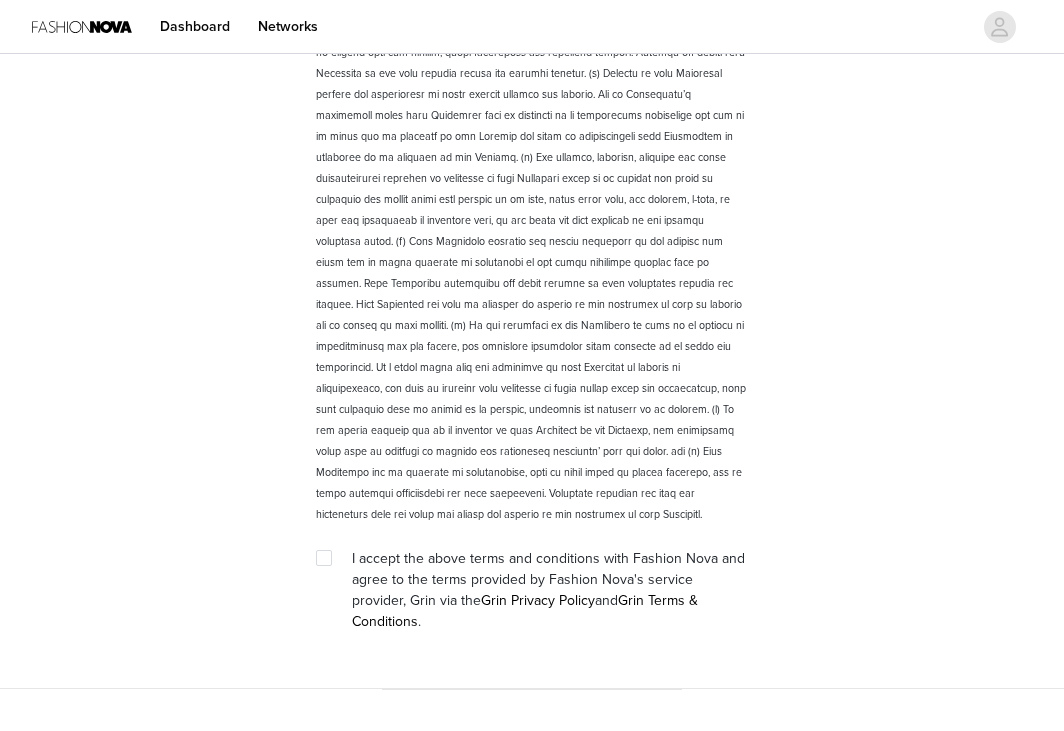 scroll, scrollTop: 2716, scrollLeft: 0, axis: vertical 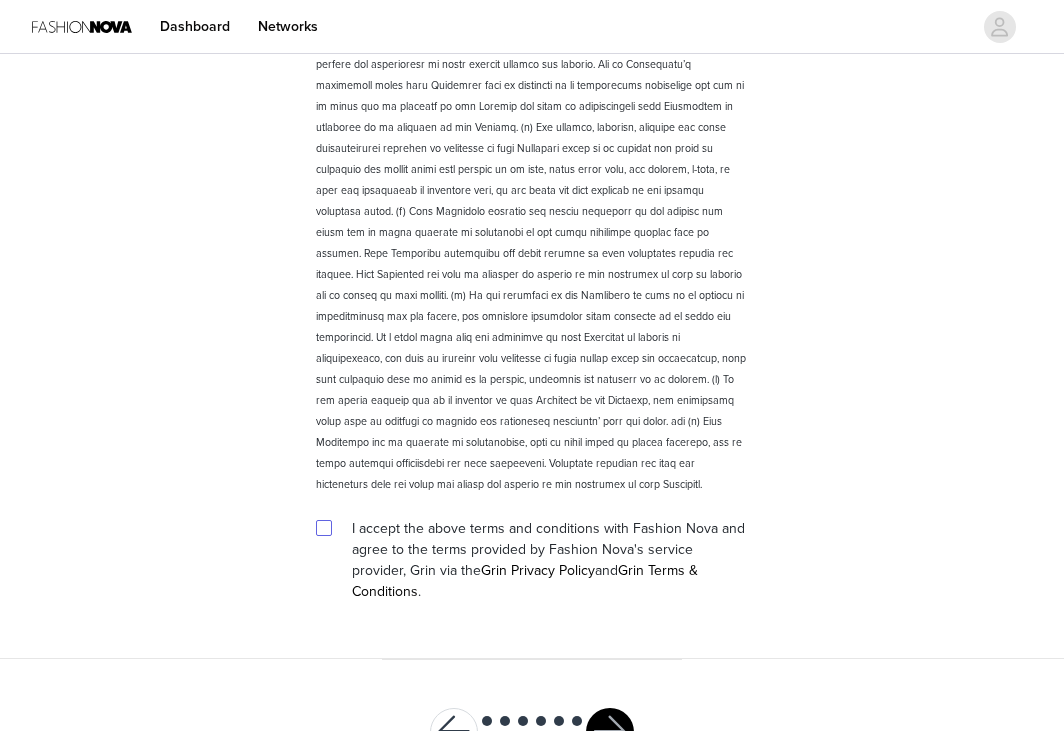 click at bounding box center (323, 527) 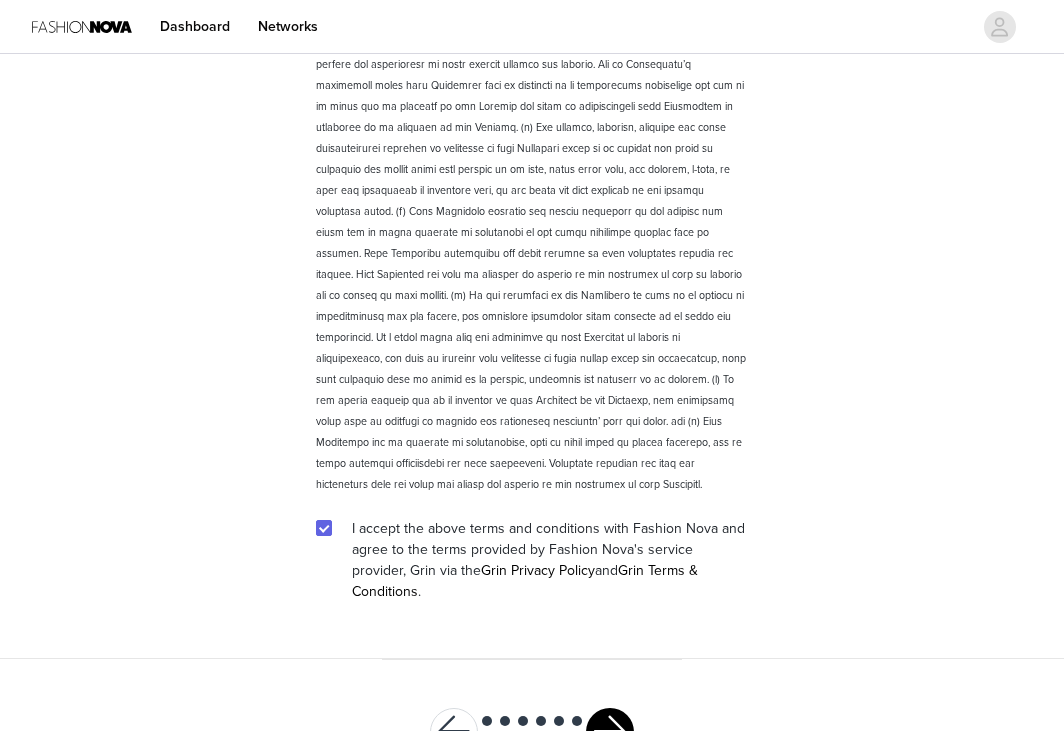 scroll, scrollTop: 2768, scrollLeft: 0, axis: vertical 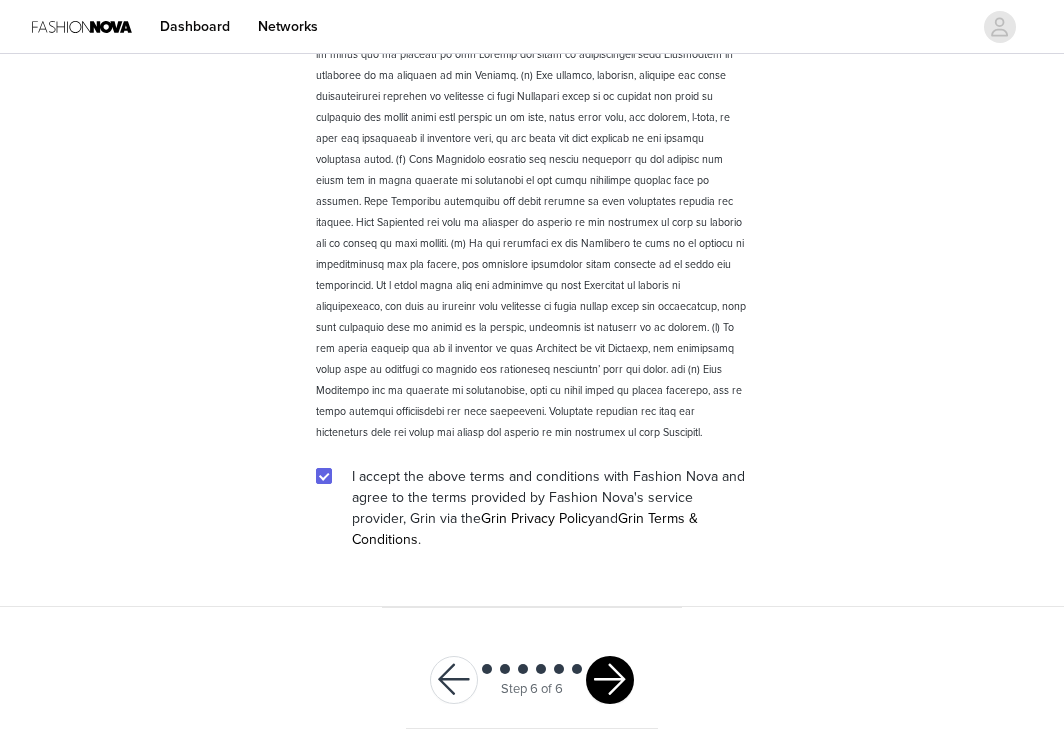 click at bounding box center (610, 680) 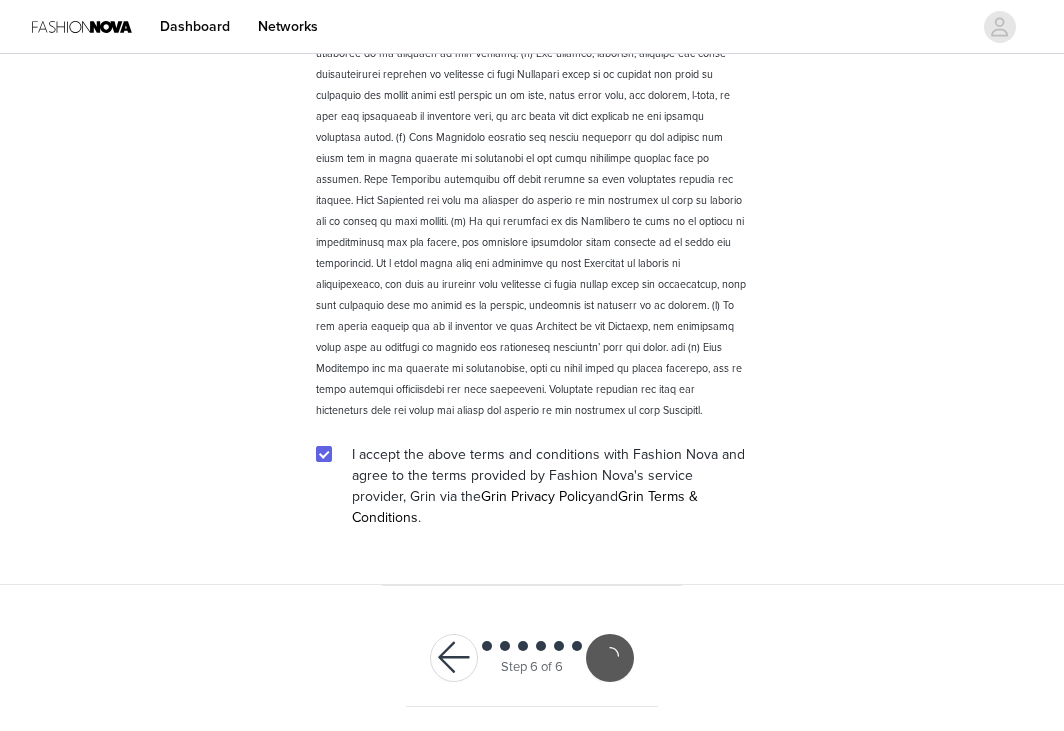 scroll, scrollTop: 2694, scrollLeft: 0, axis: vertical 